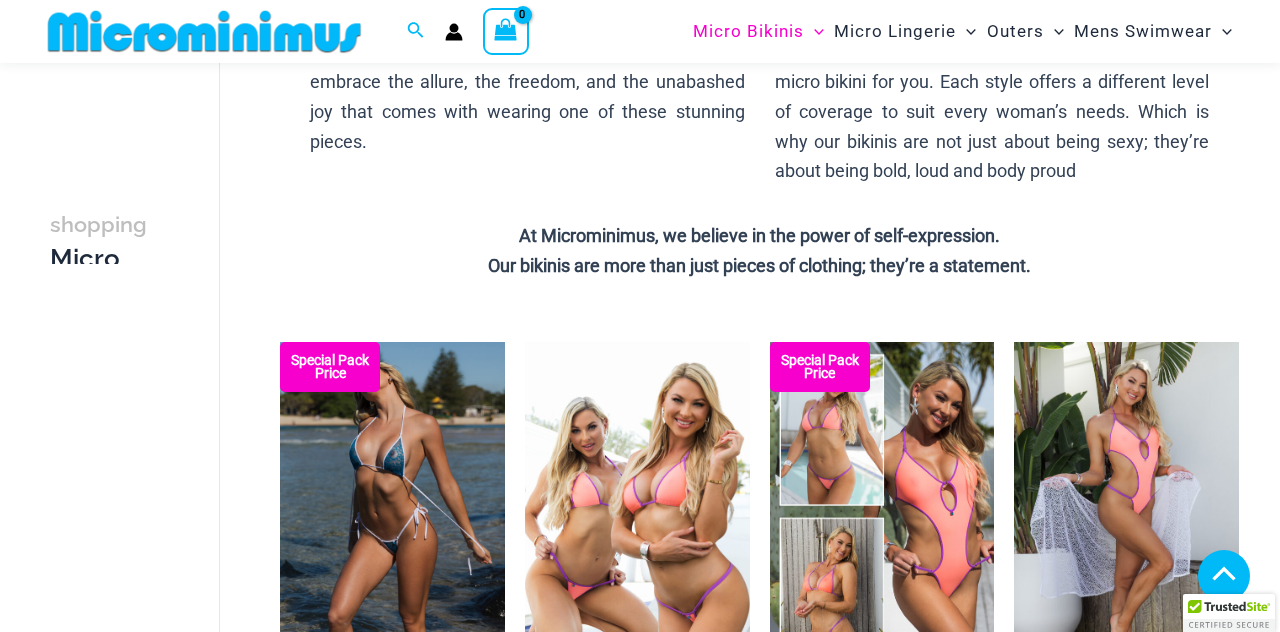scroll, scrollTop: 508, scrollLeft: 0, axis: vertical 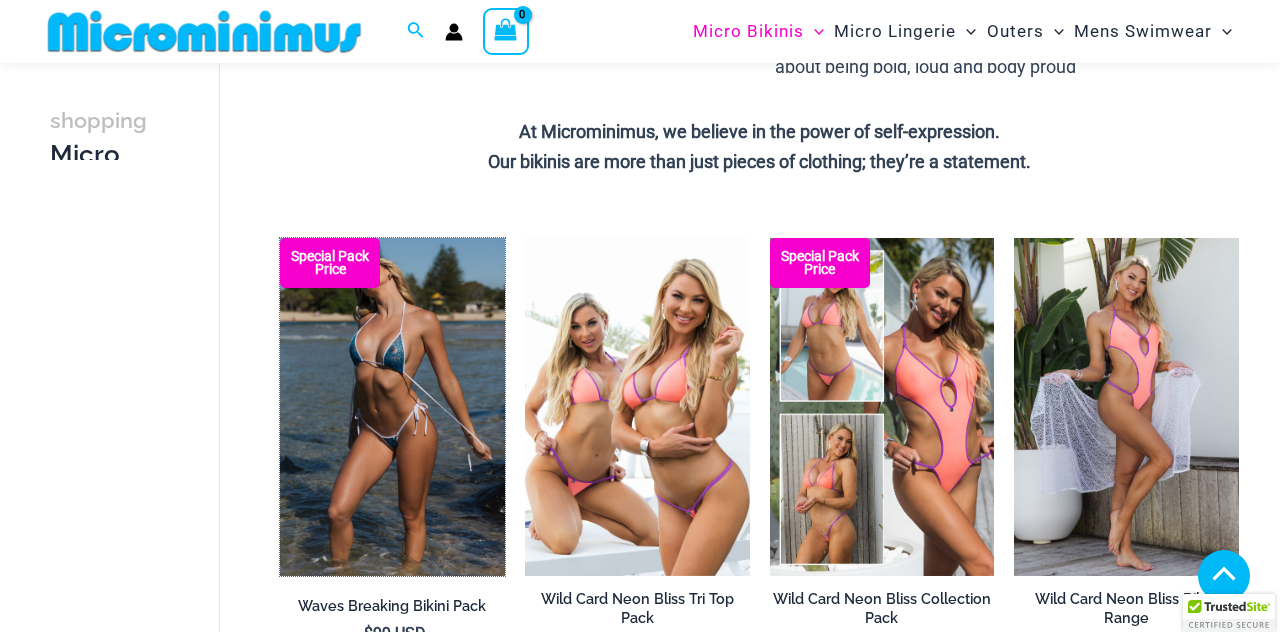 click at bounding box center [280, 238] 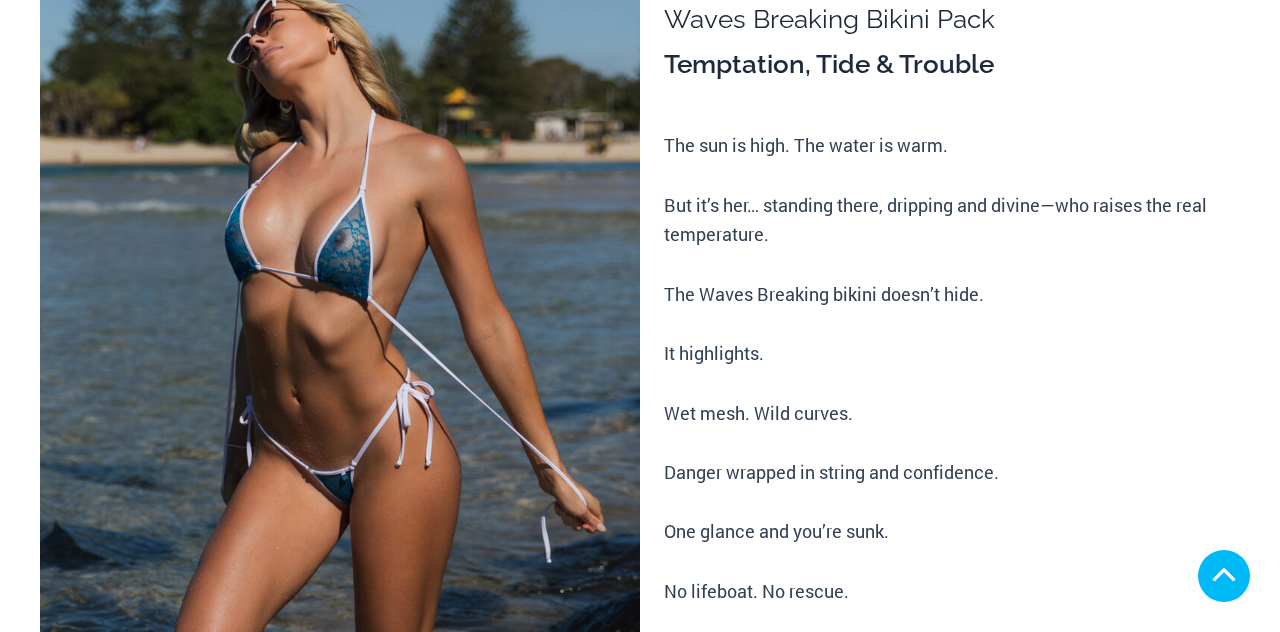 scroll, scrollTop: 367, scrollLeft: 0, axis: vertical 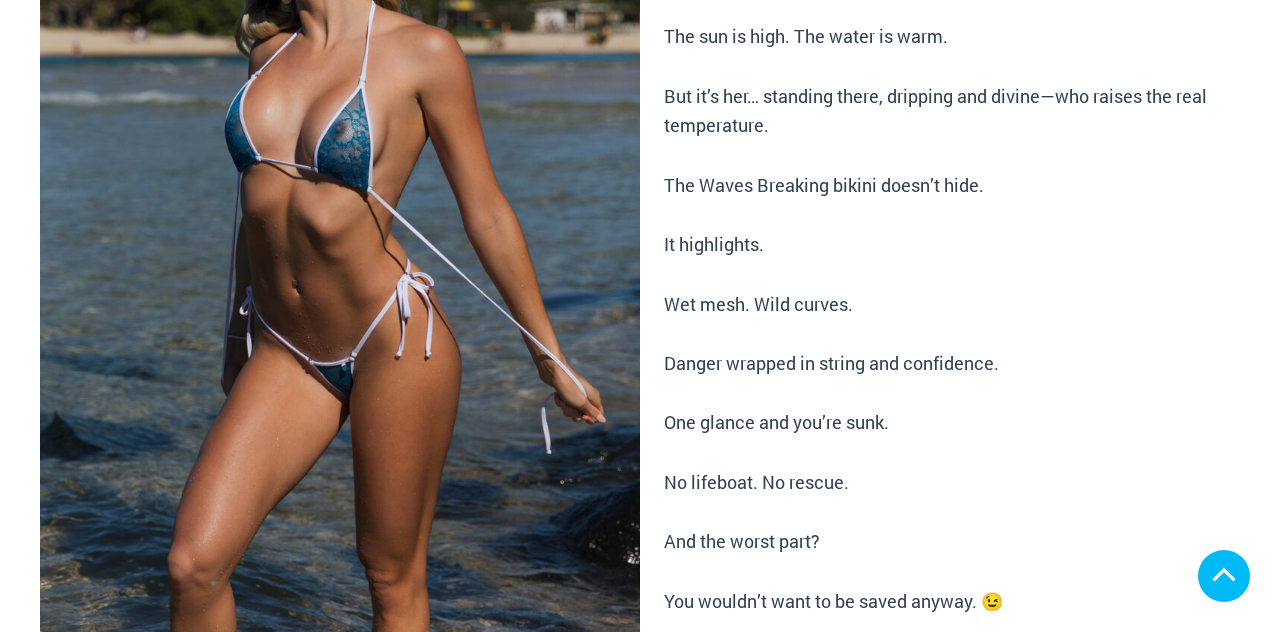 click at bounding box center [340, 283] 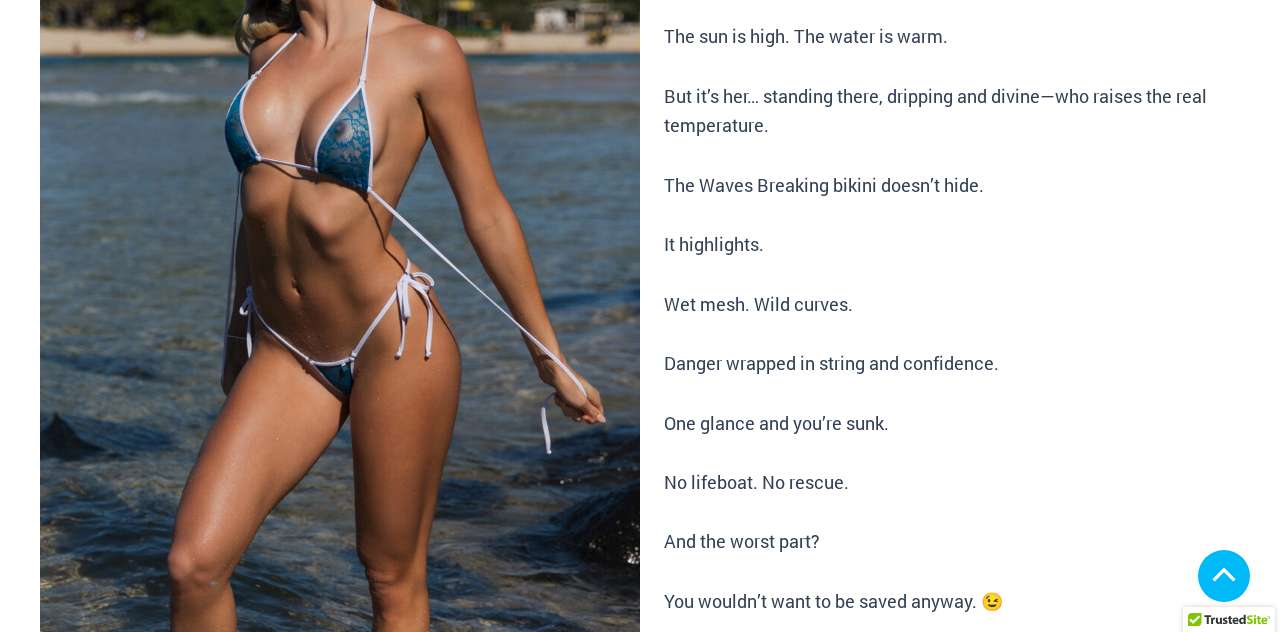 click 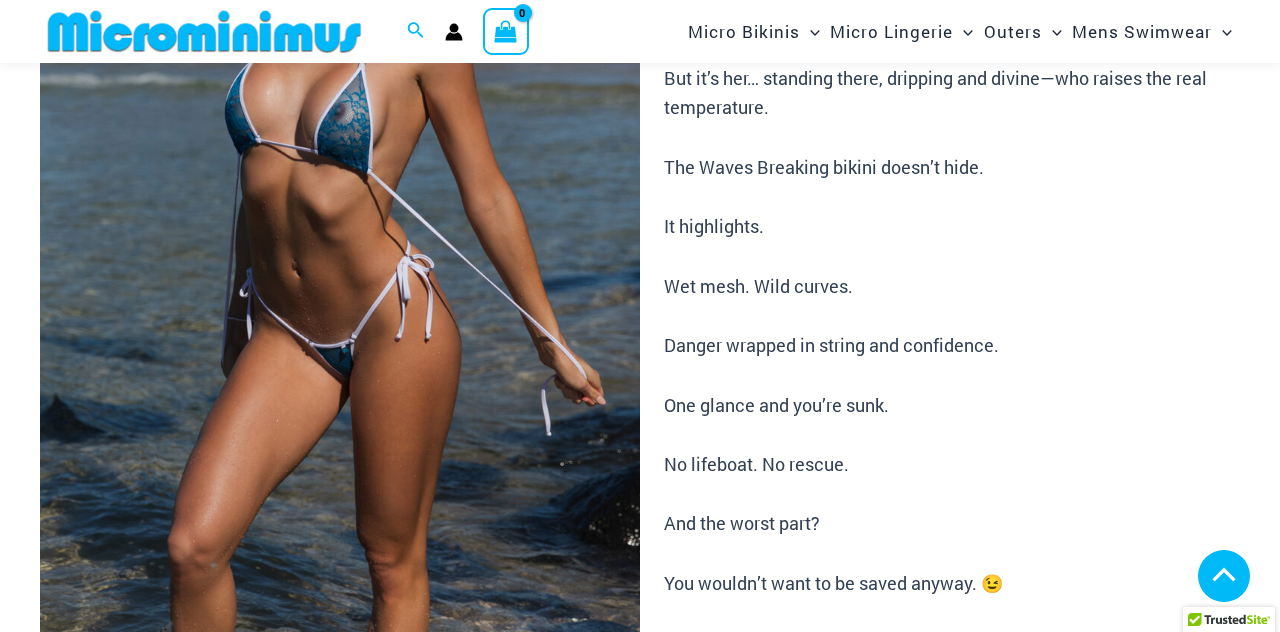 click 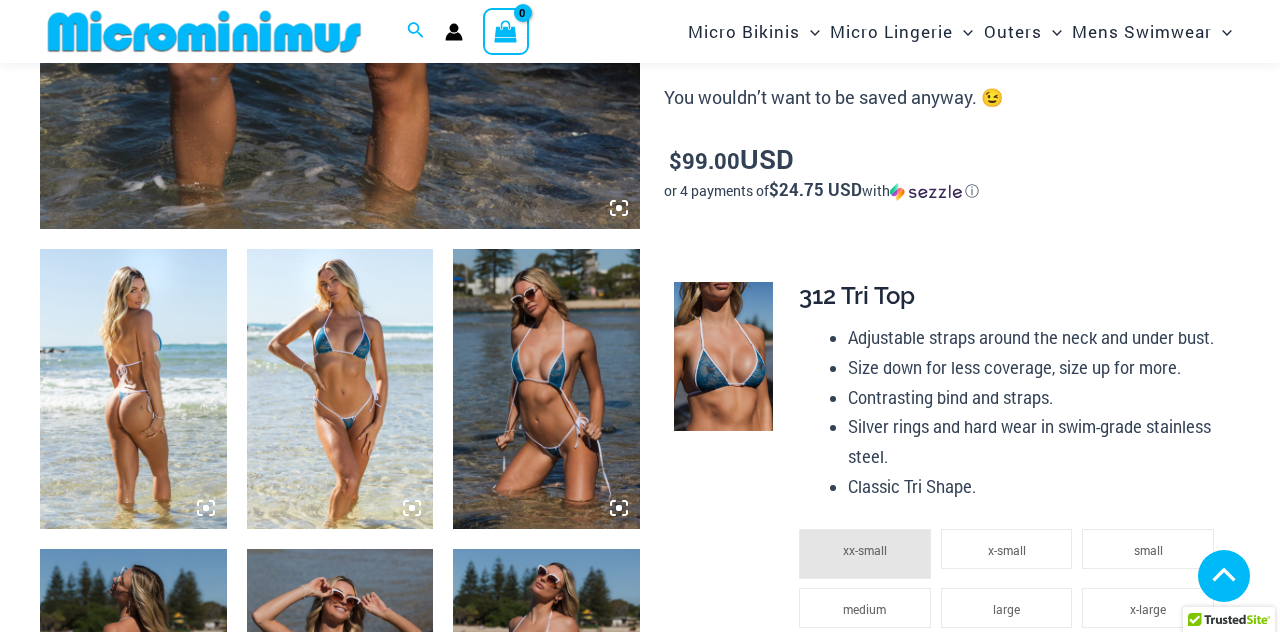 click 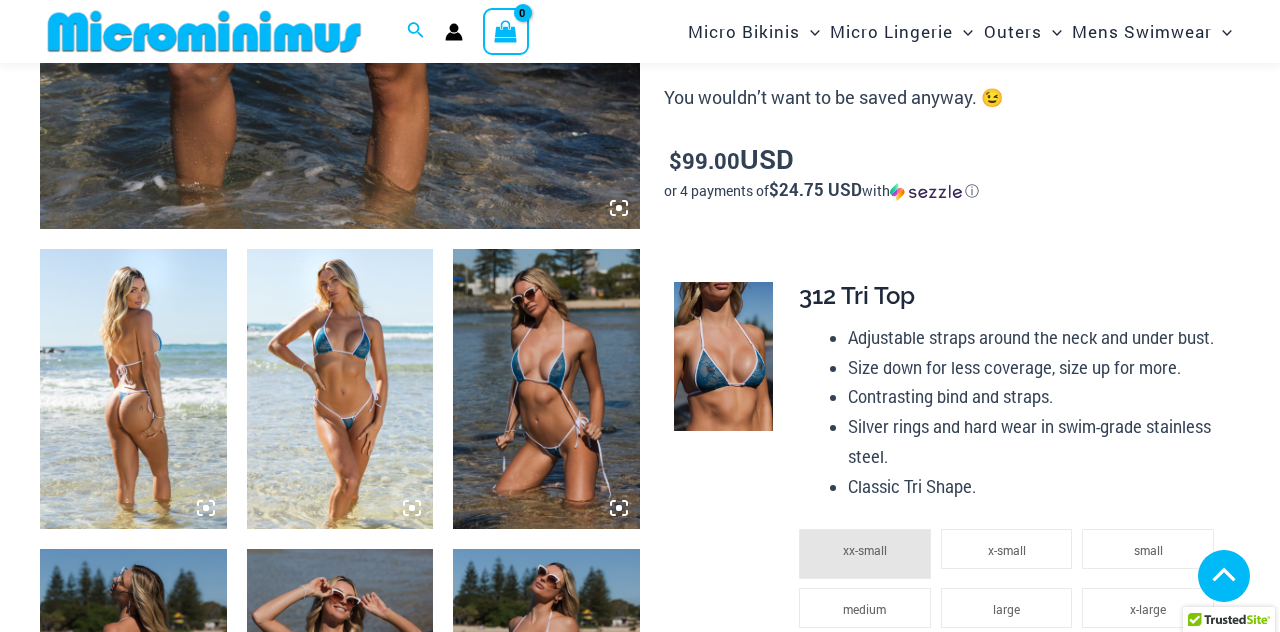 click at bounding box center (340, 389) 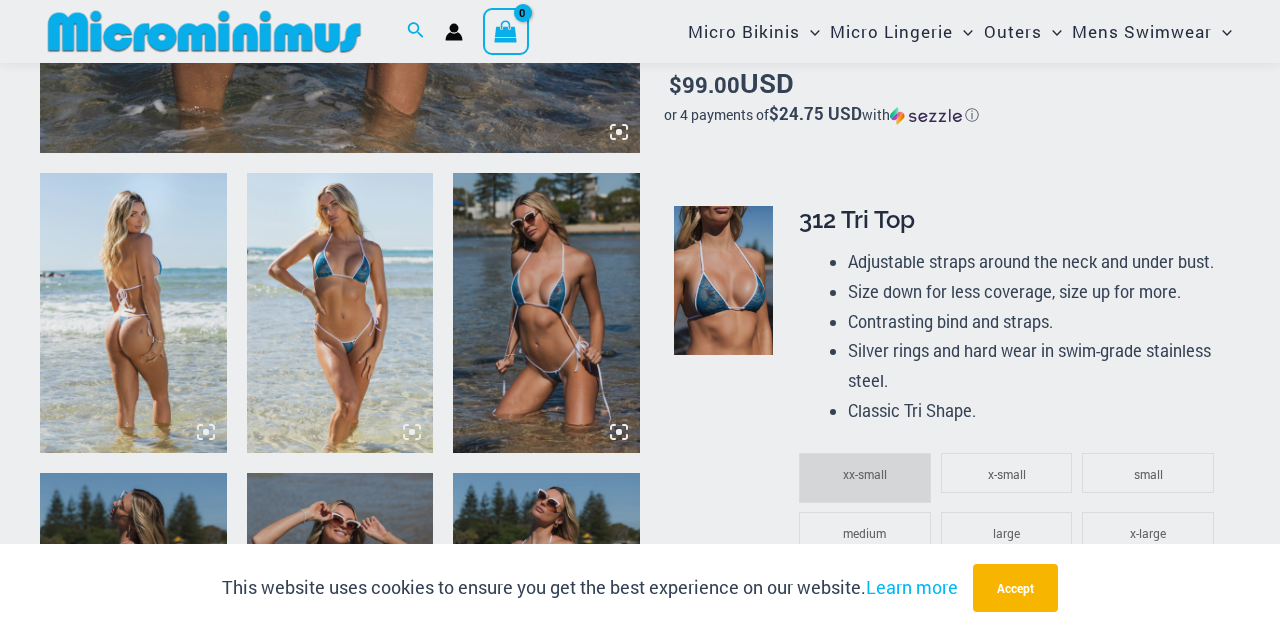 scroll, scrollTop: 1294, scrollLeft: 0, axis: vertical 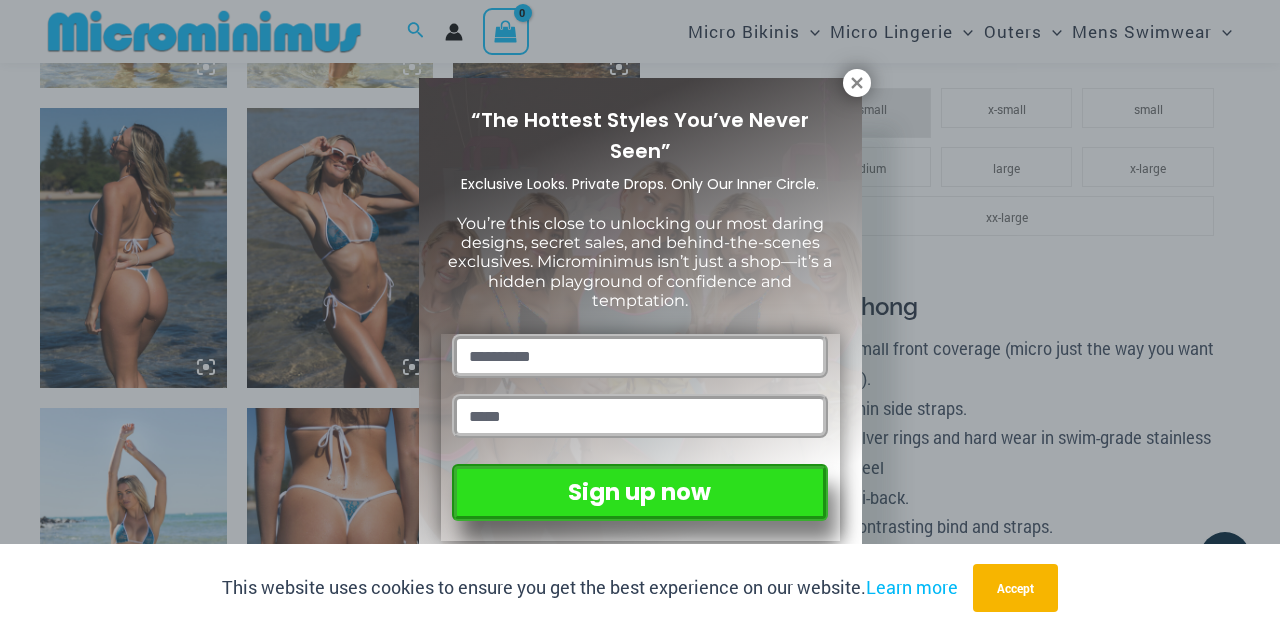 click 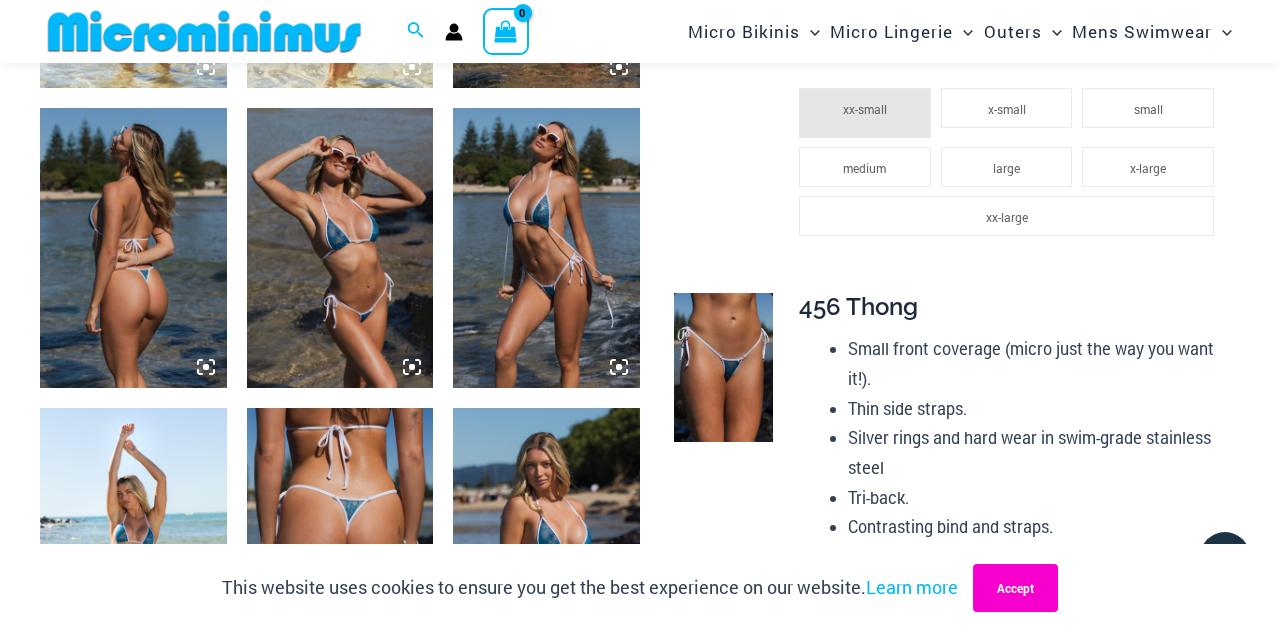 click on "Accept" at bounding box center (1015, 588) 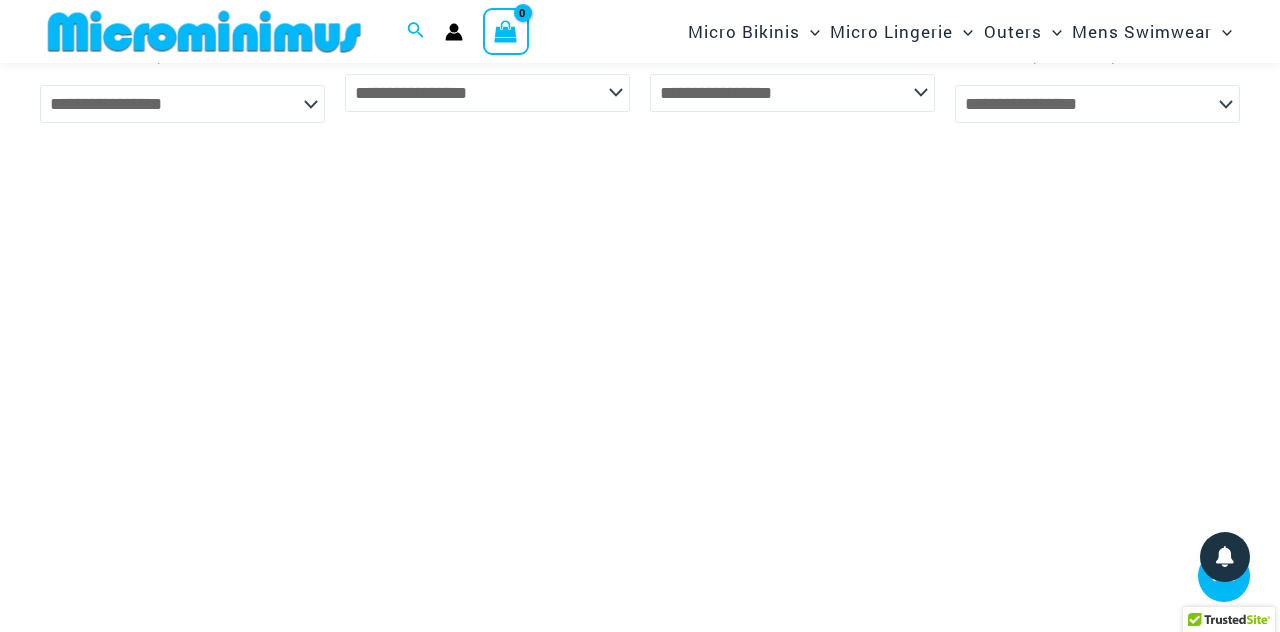 scroll, scrollTop: 4248, scrollLeft: 0, axis: vertical 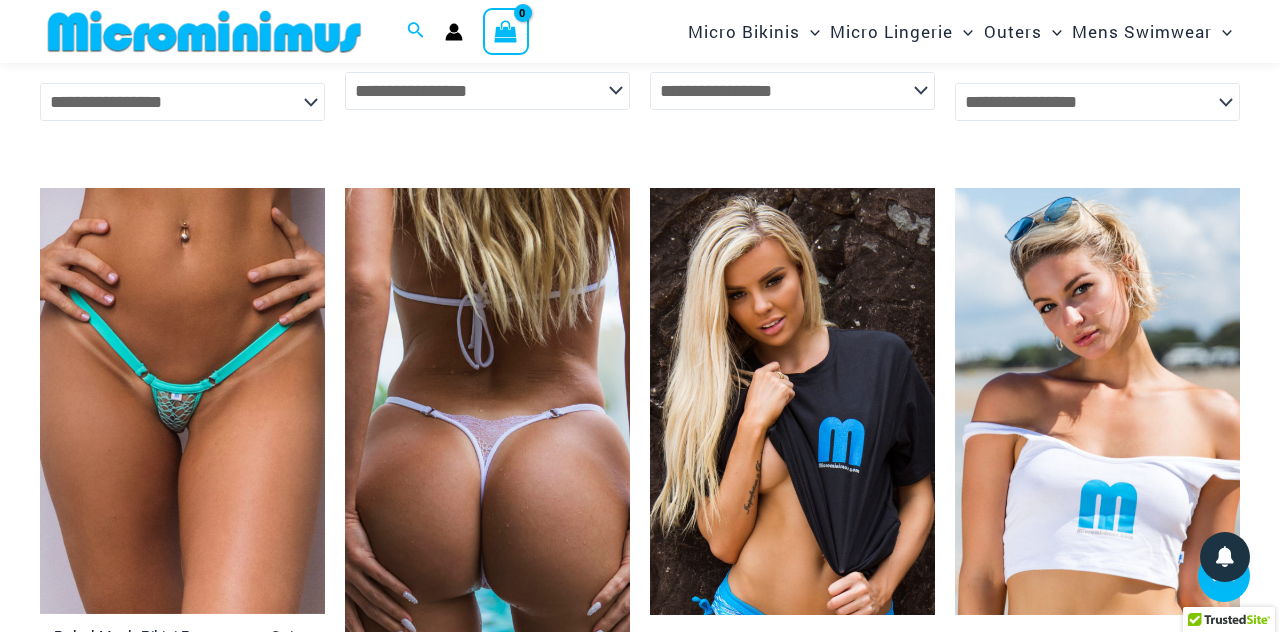 click at bounding box center [40, 188] 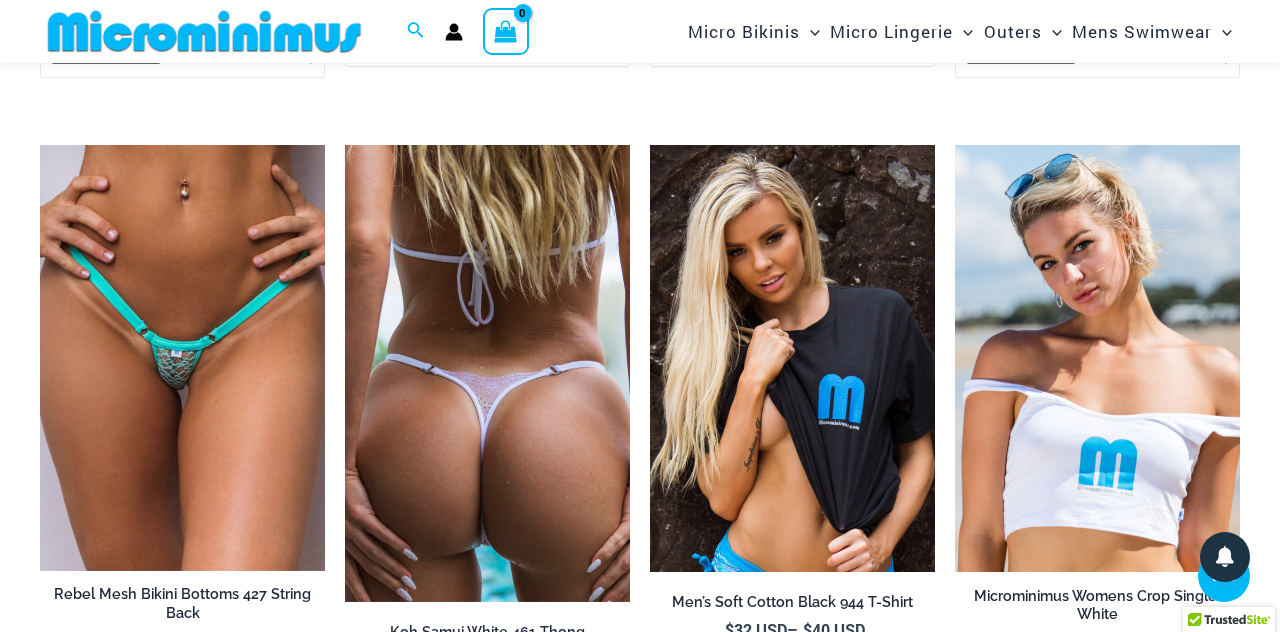 scroll, scrollTop: 4344, scrollLeft: 0, axis: vertical 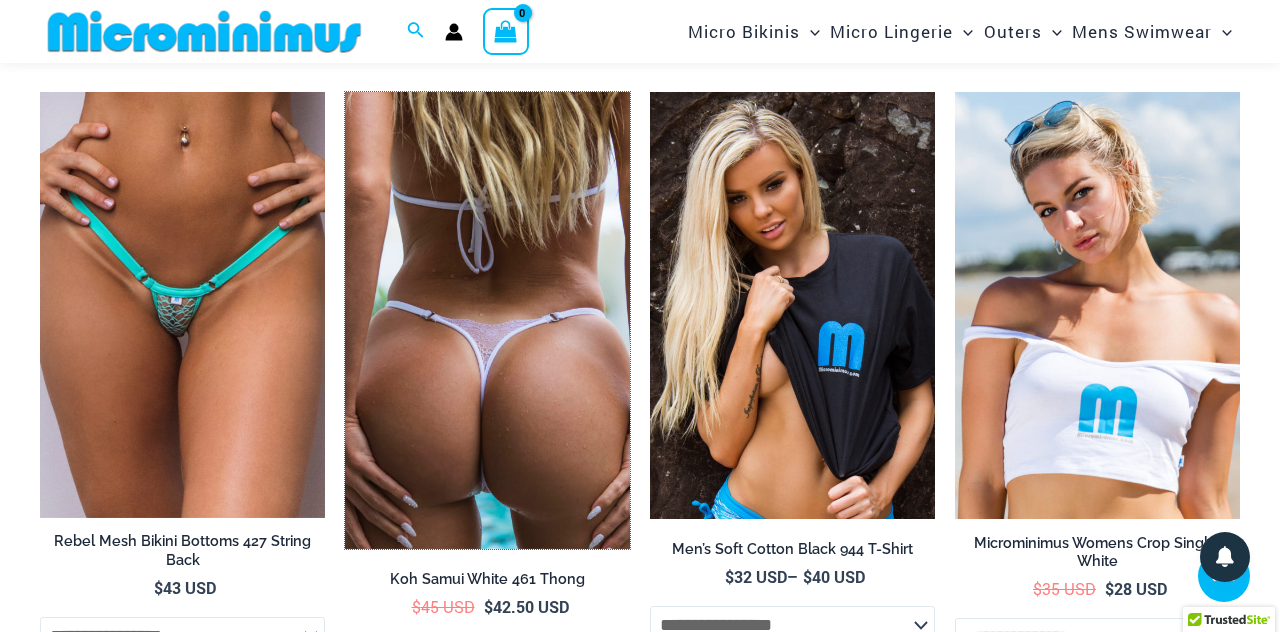 click at bounding box center (487, 320) 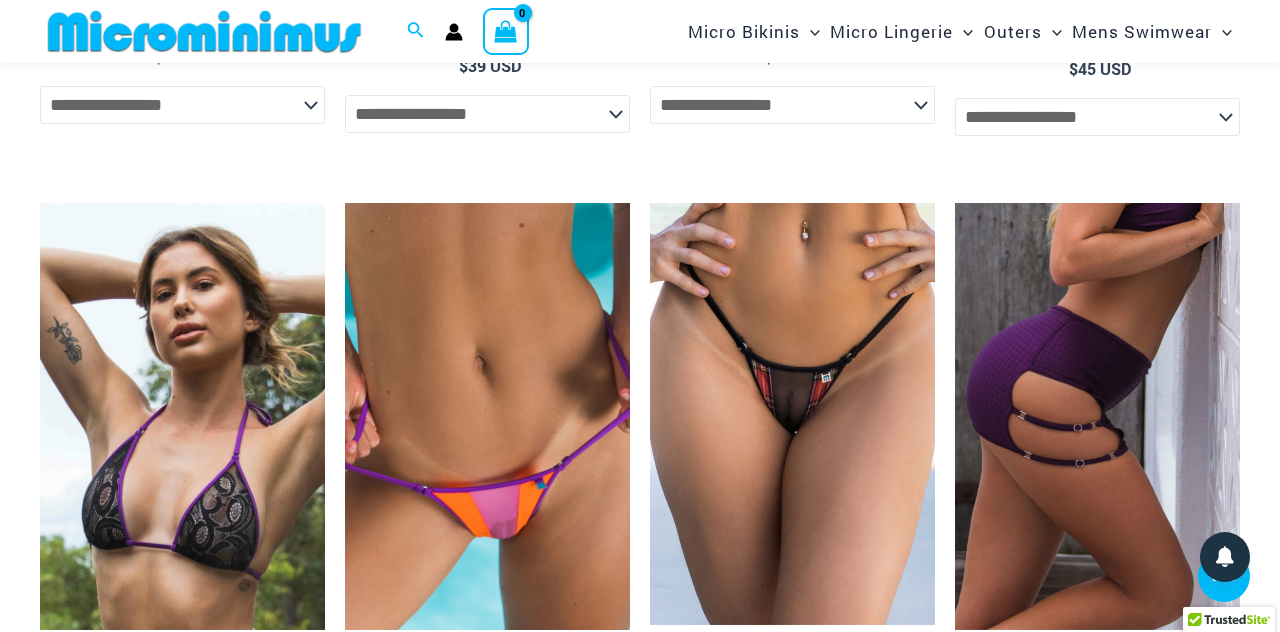 scroll, scrollTop: 5520, scrollLeft: 0, axis: vertical 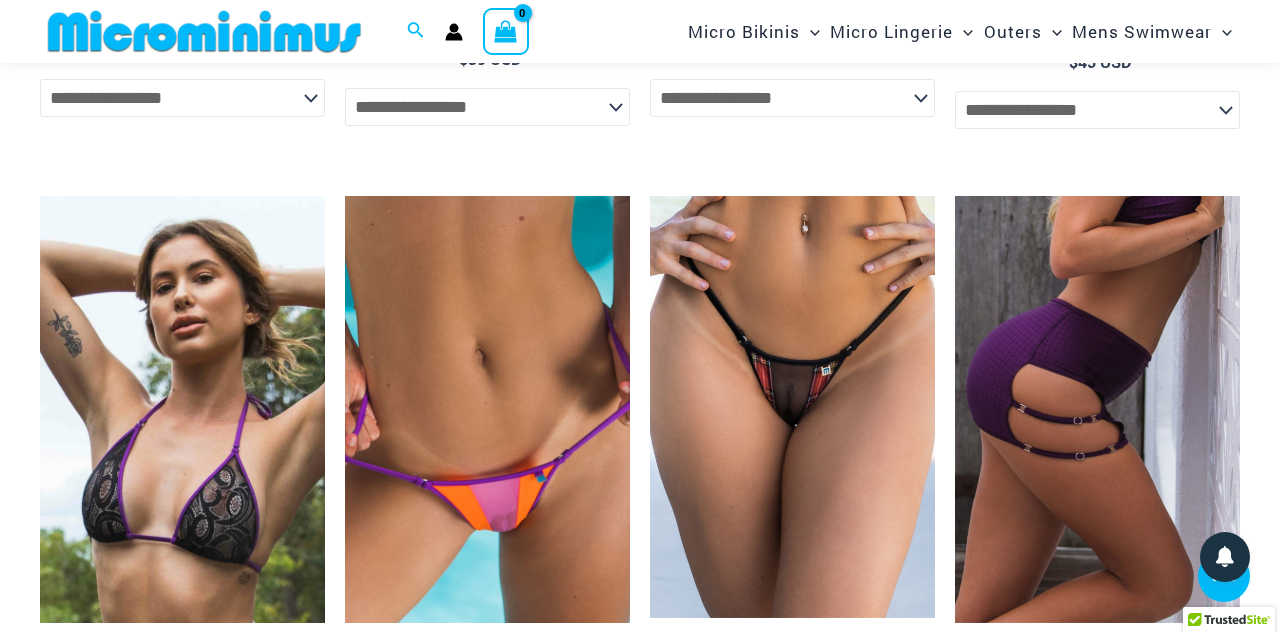 click at bounding box center (345, 196) 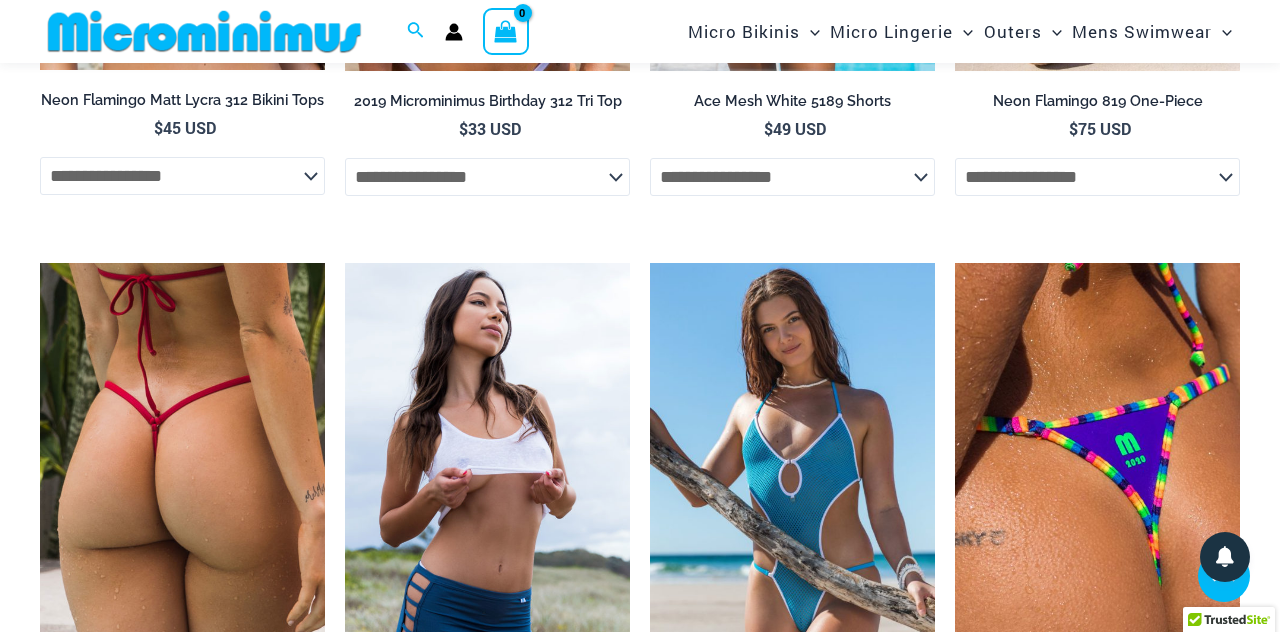 scroll, scrollTop: 3538, scrollLeft: 0, axis: vertical 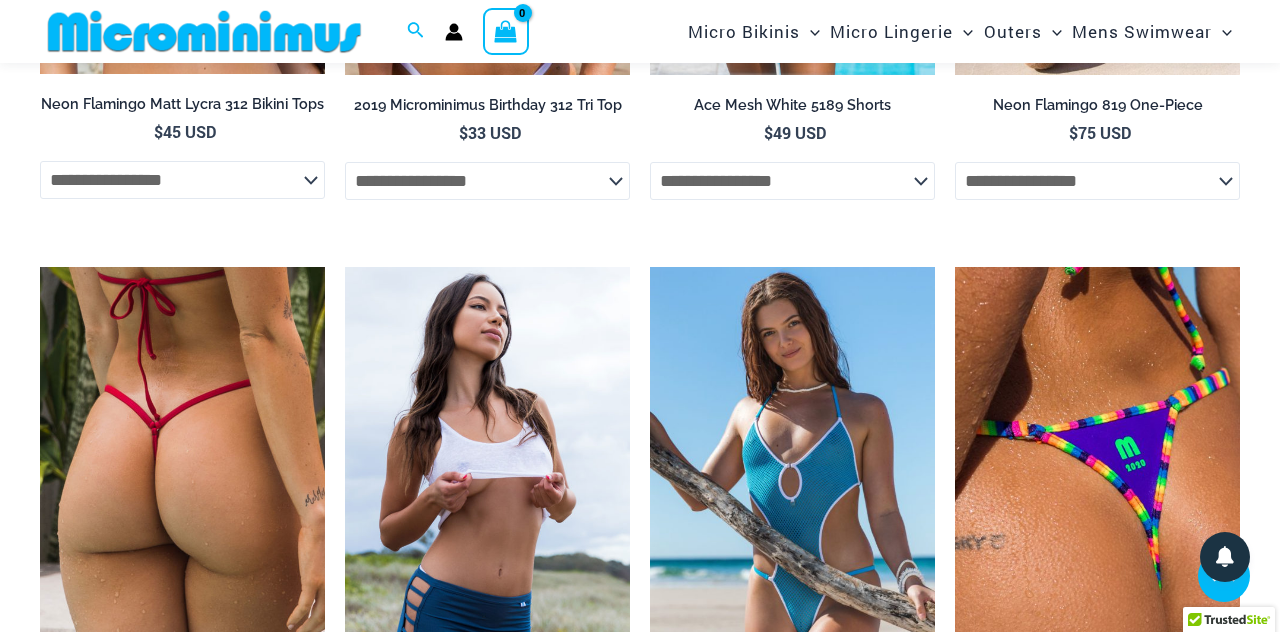 click at bounding box center [650, 267] 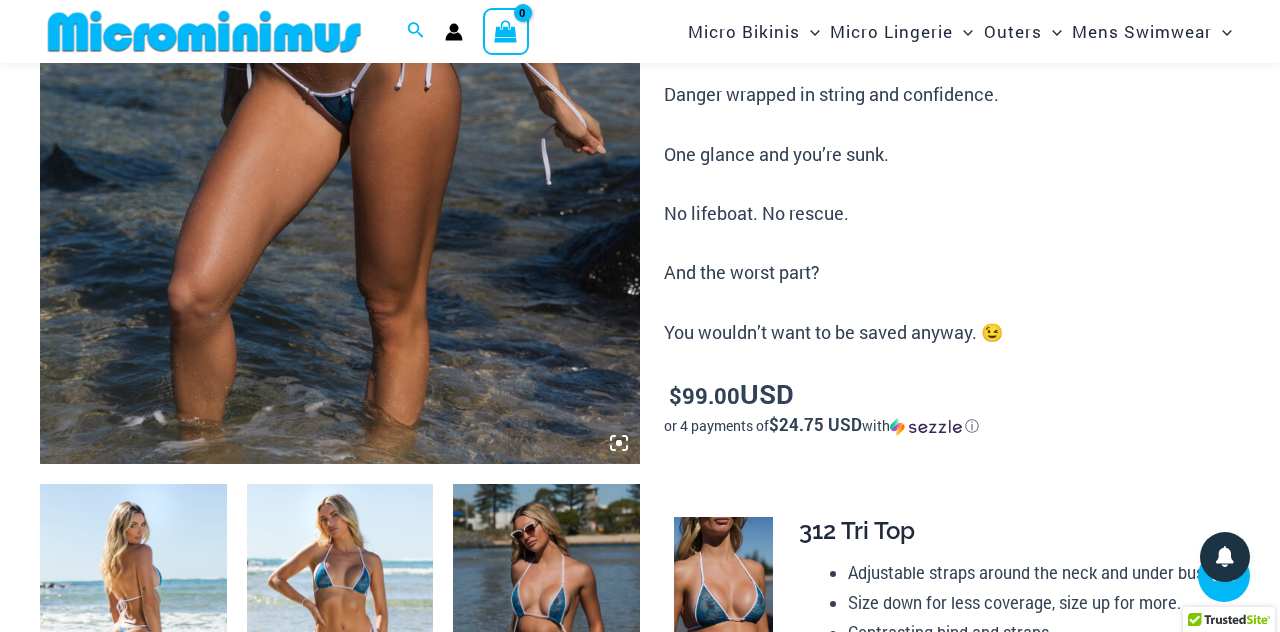 scroll, scrollTop: 604, scrollLeft: 0, axis: vertical 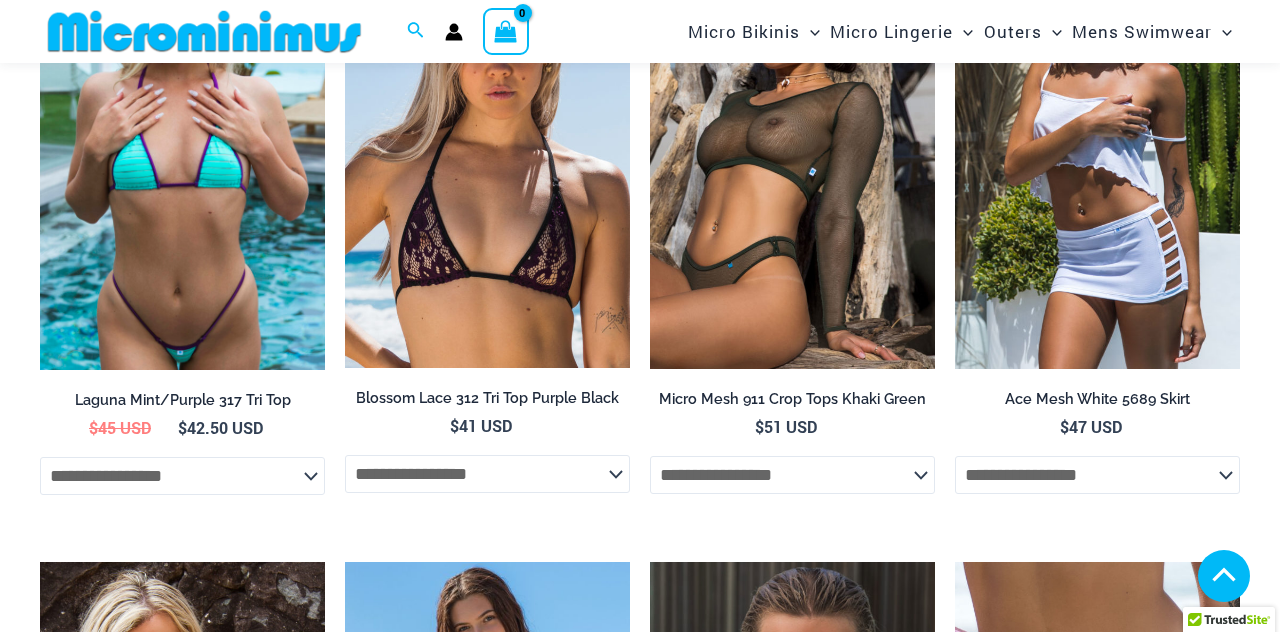 click at bounding box center [340, -623] 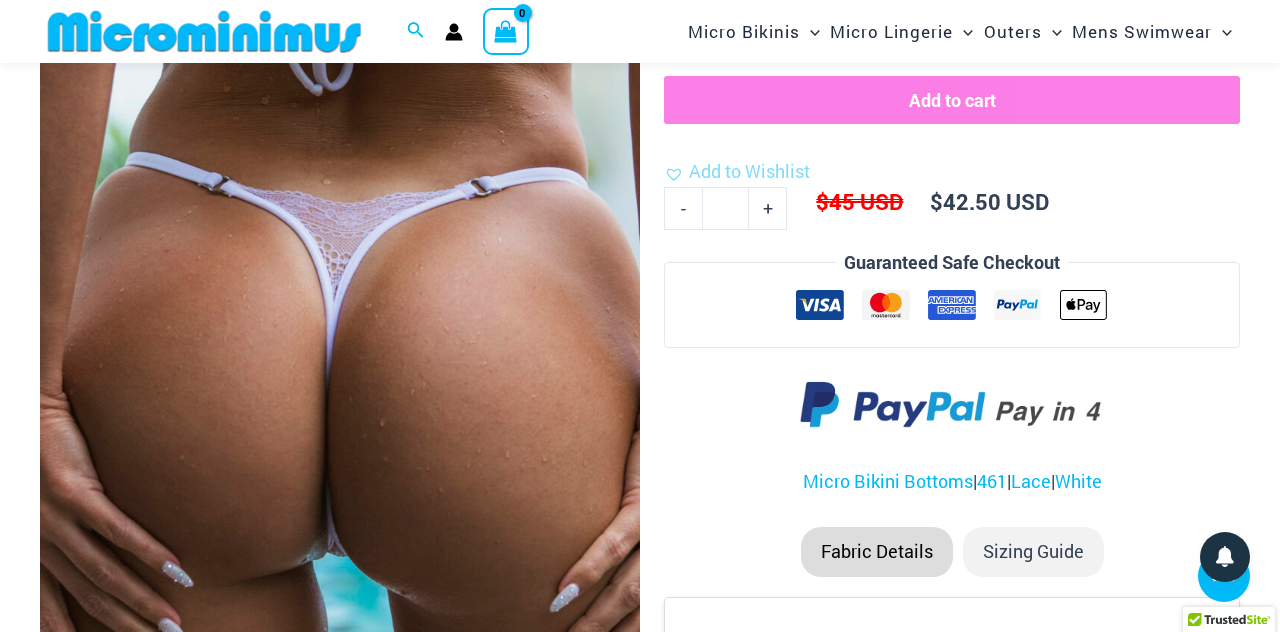 scroll, scrollTop: 453, scrollLeft: 0, axis: vertical 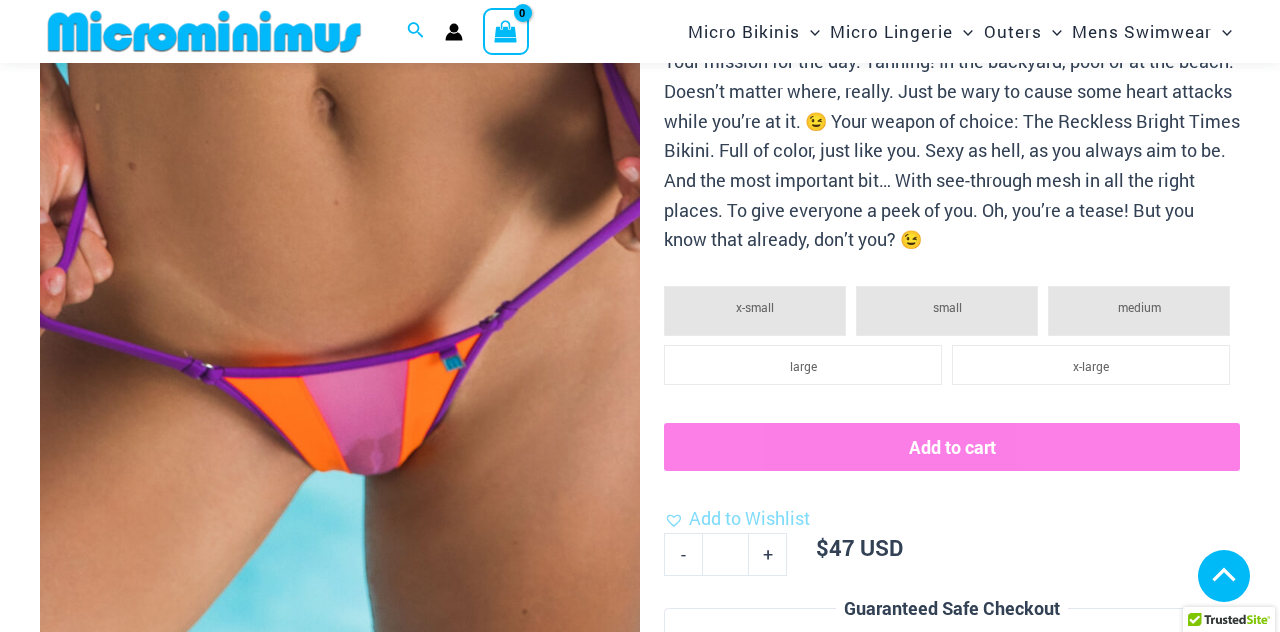 click at bounding box center [340, 217] 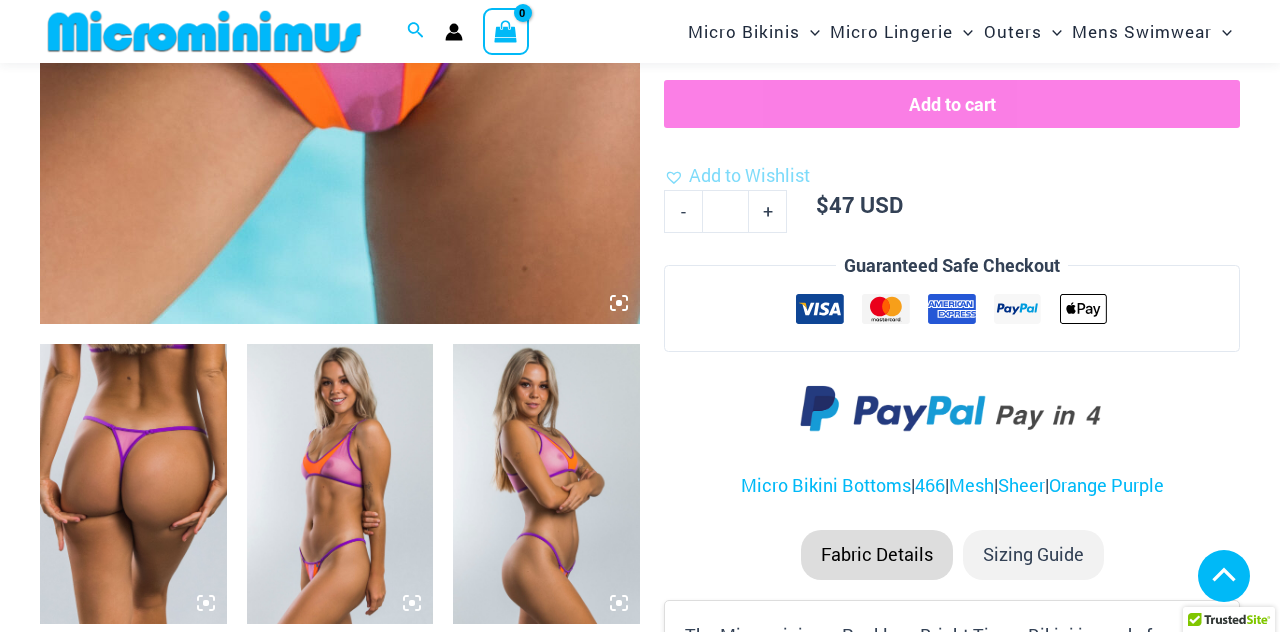 click at bounding box center [345, 1308] 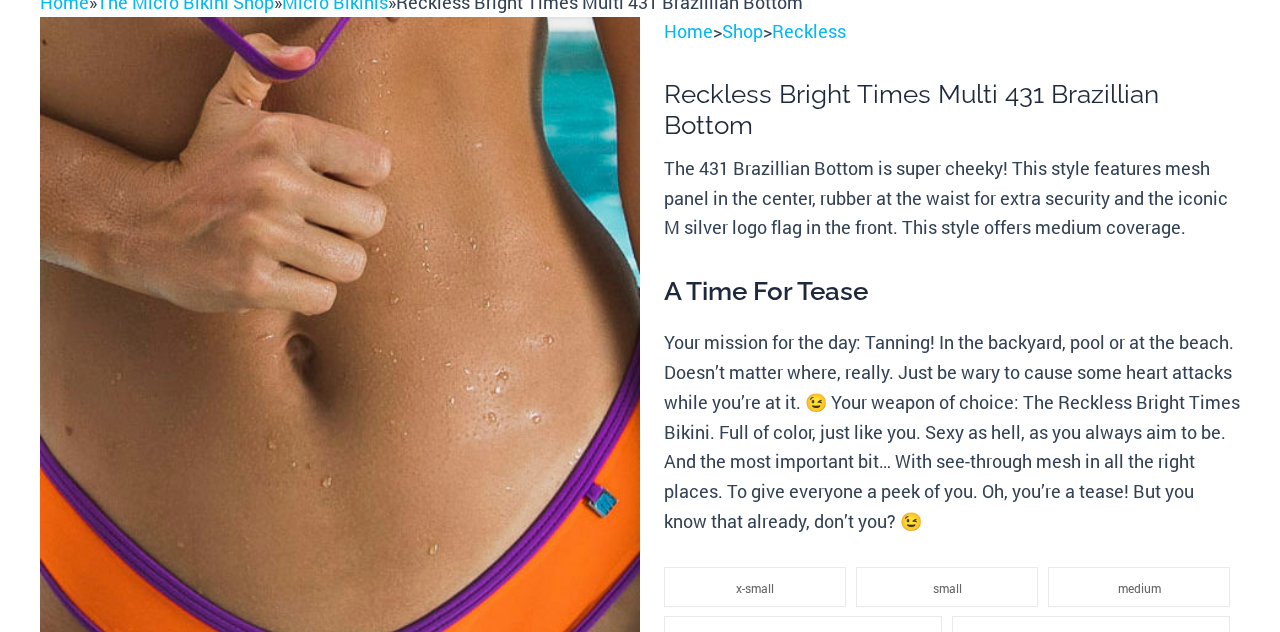 scroll, scrollTop: 240, scrollLeft: 0, axis: vertical 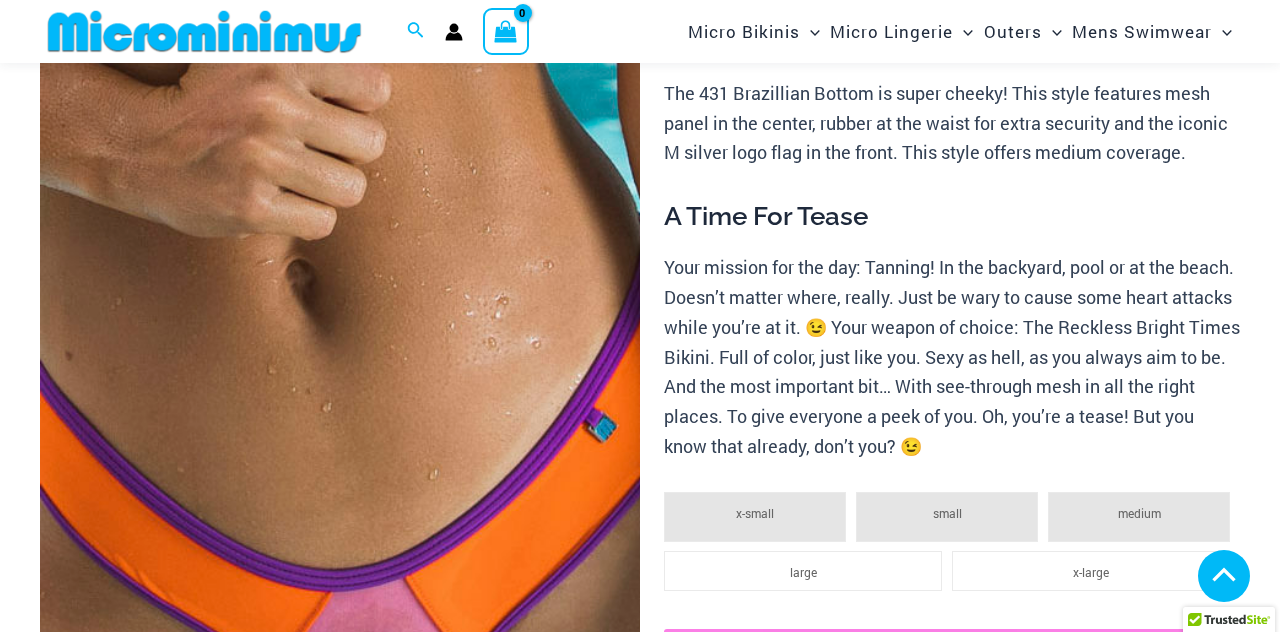 click at bounding box center [340, 1002] 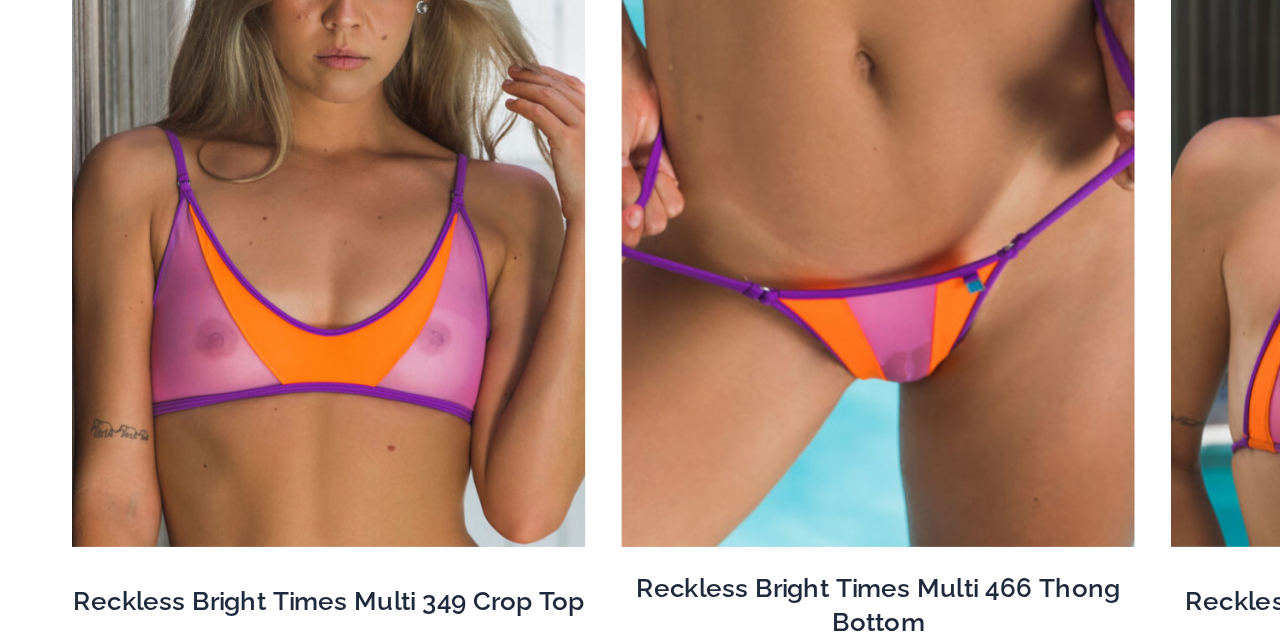 scroll, scrollTop: 1697, scrollLeft: 0, axis: vertical 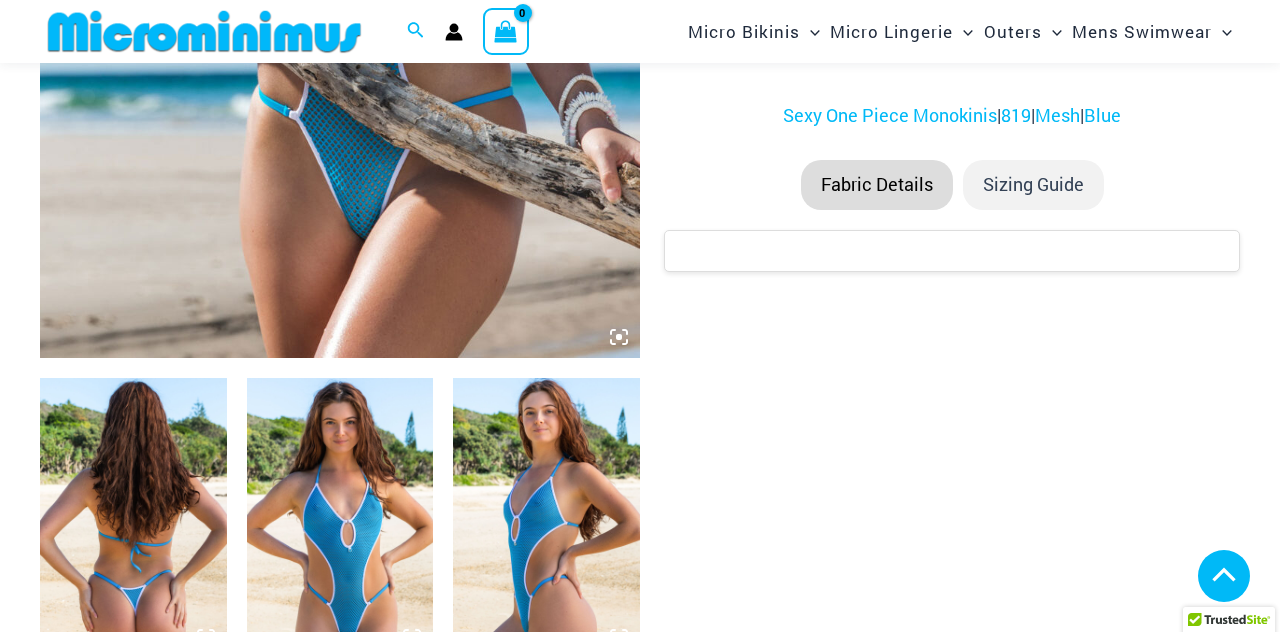 click at bounding box center [133, 818] 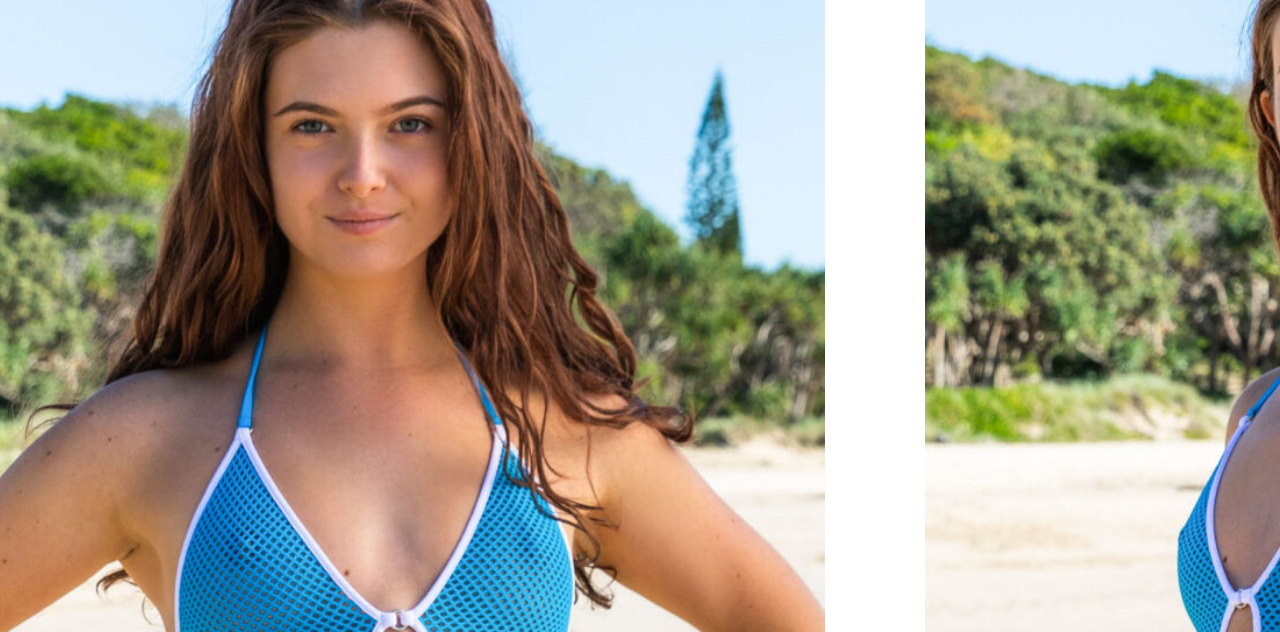 scroll, scrollTop: 896, scrollLeft: 0, axis: vertical 